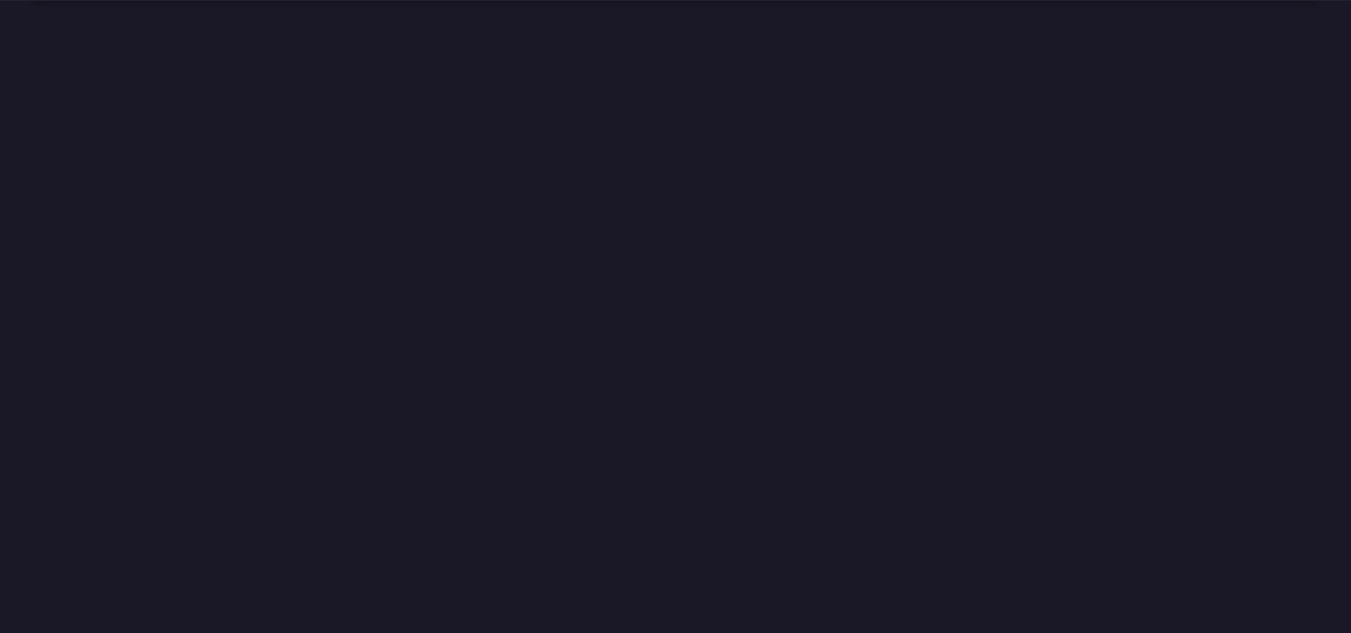 scroll, scrollTop: 90, scrollLeft: 0, axis: vertical 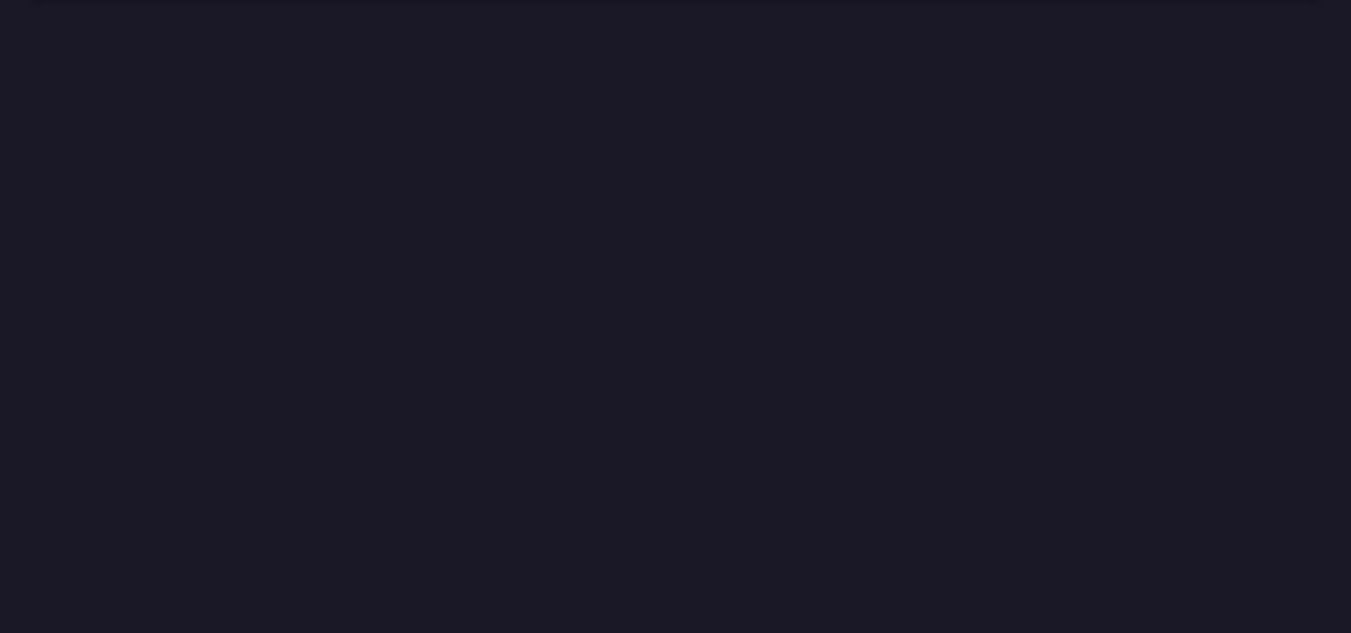 click at bounding box center (675, 316) 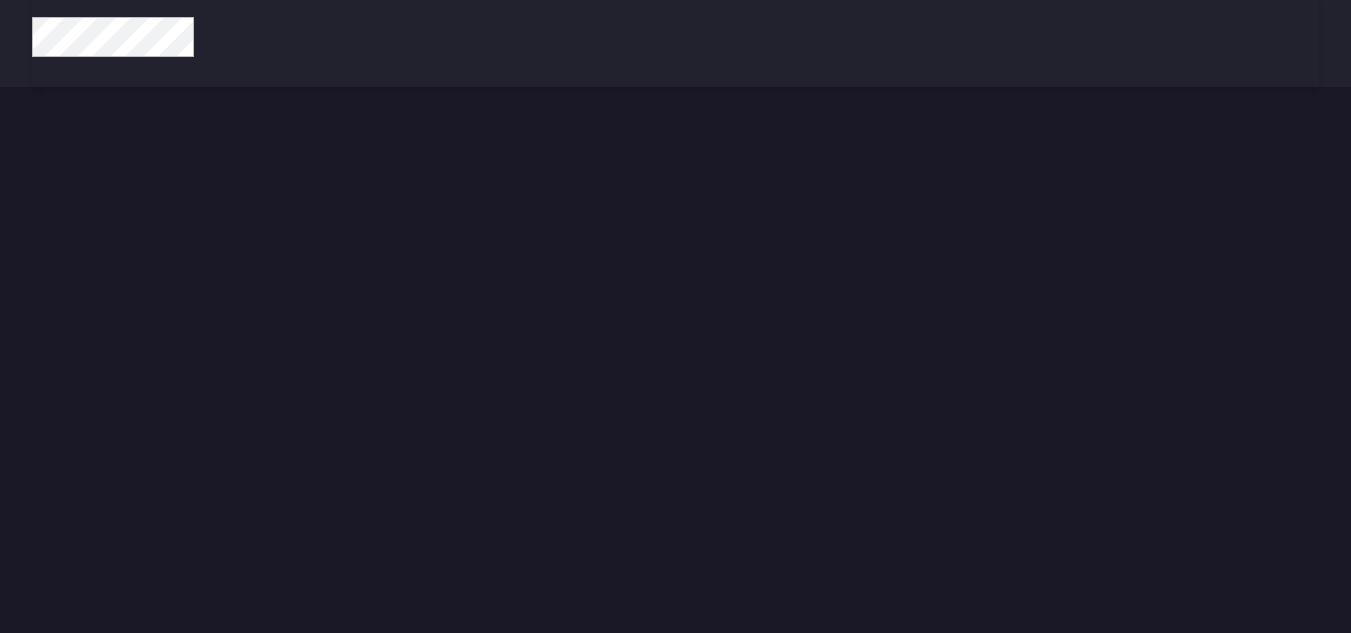 scroll, scrollTop: 0, scrollLeft: 0, axis: both 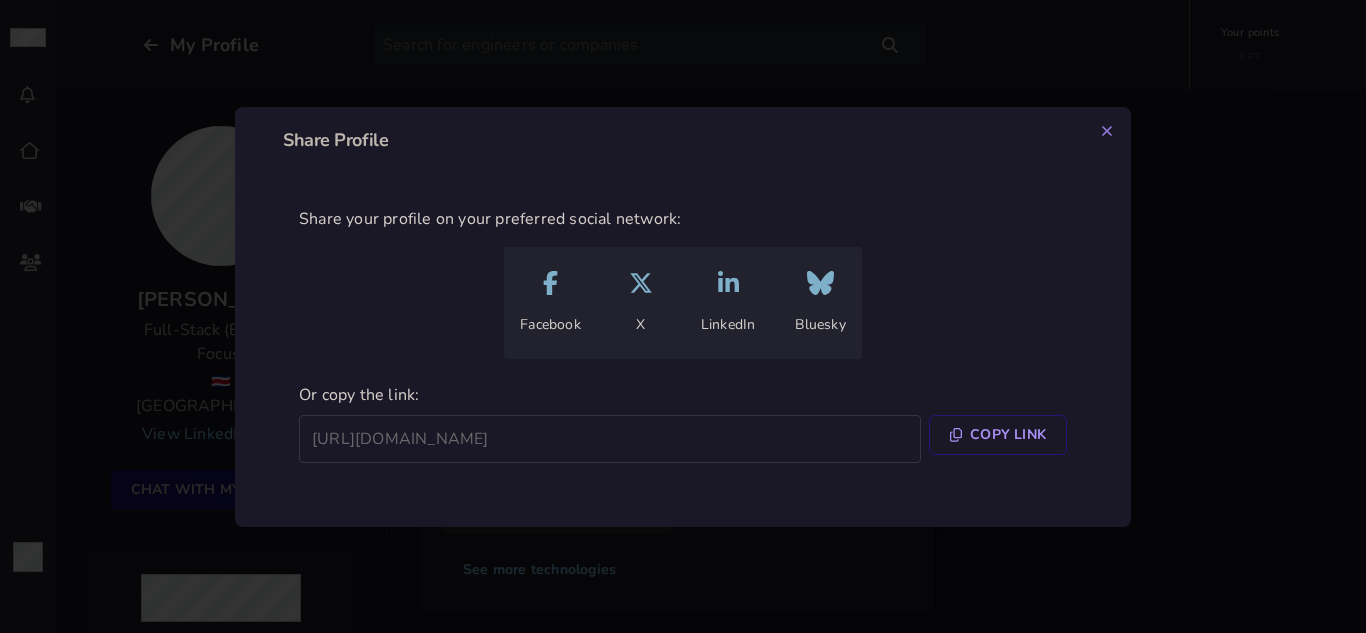 click on "Share Profile Share your profile on your preferred social network:  Facebook X LinkedIn Bluesky Or copy the link: https://groundcontrol.telescoped.com/star/bf2807d9-2205-46ca-82ed-b8f22bd1bbde/  Copy Link Close Close" 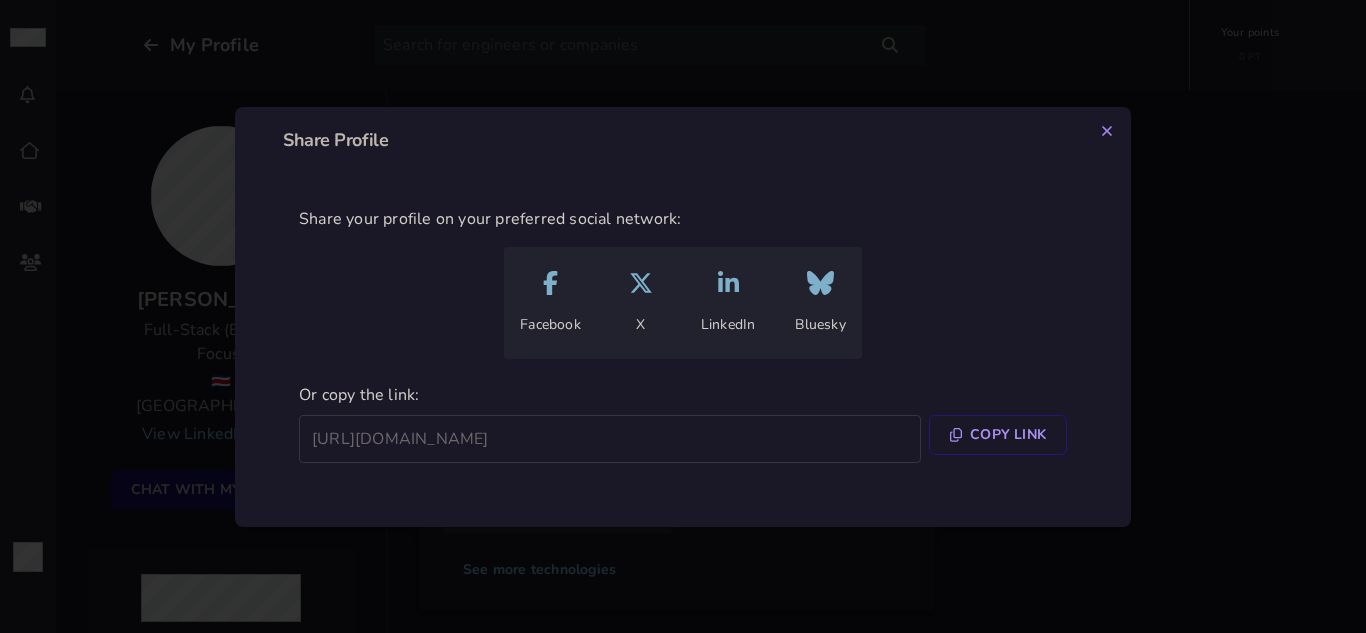 click on "Share Profile Share your profile on your preferred social network:  Facebook X LinkedIn Bluesky Or copy the link: https://groundcontrol.telescoped.com/star/bf2807d9-2205-46ca-82ed-b8f22bd1bbde/  Copy Link Close Close" 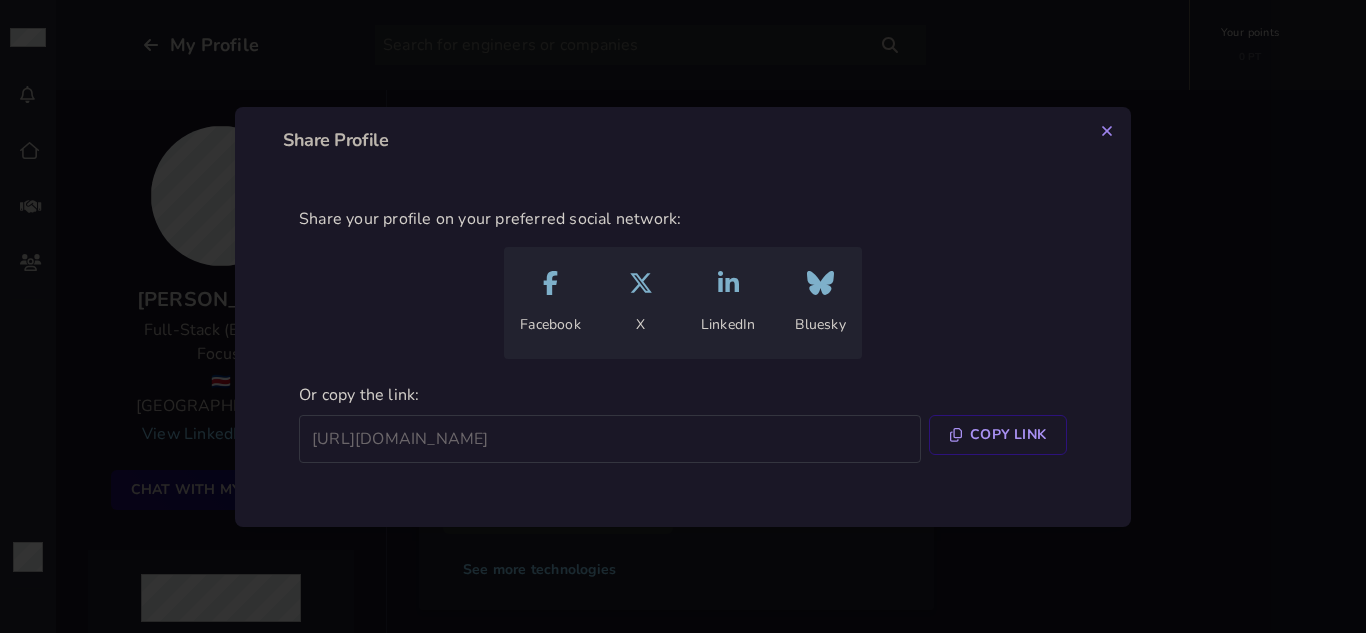 click 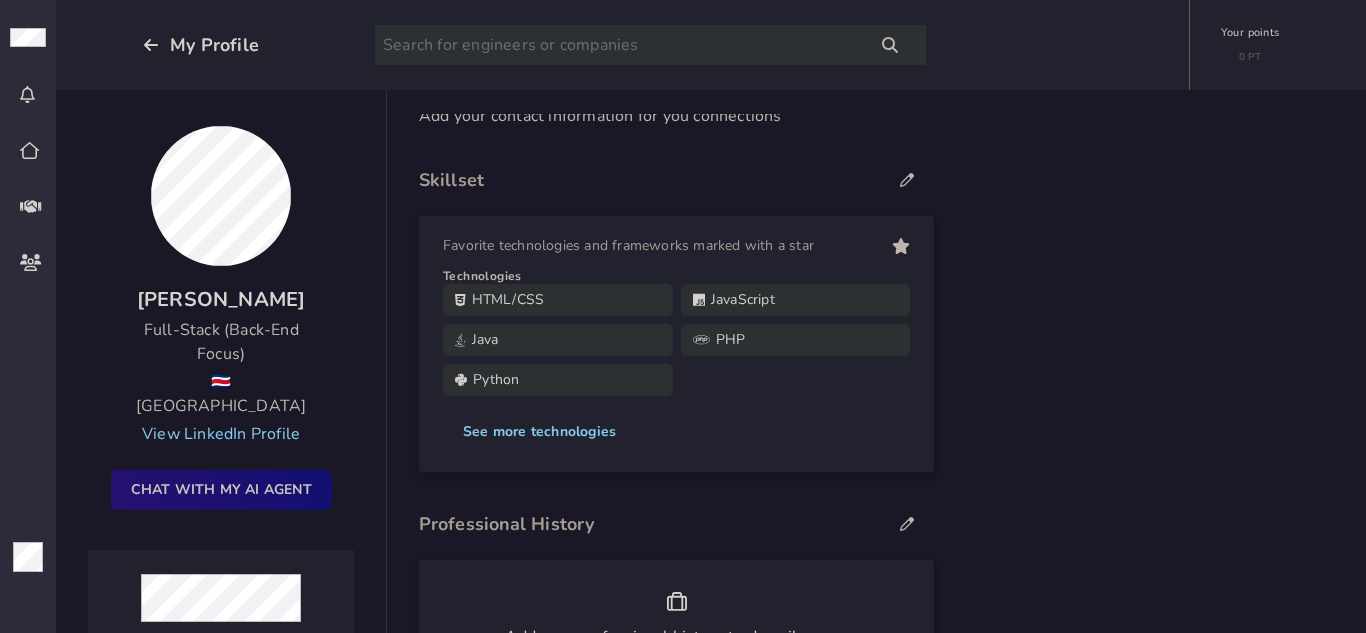 scroll, scrollTop: 252, scrollLeft: 0, axis: vertical 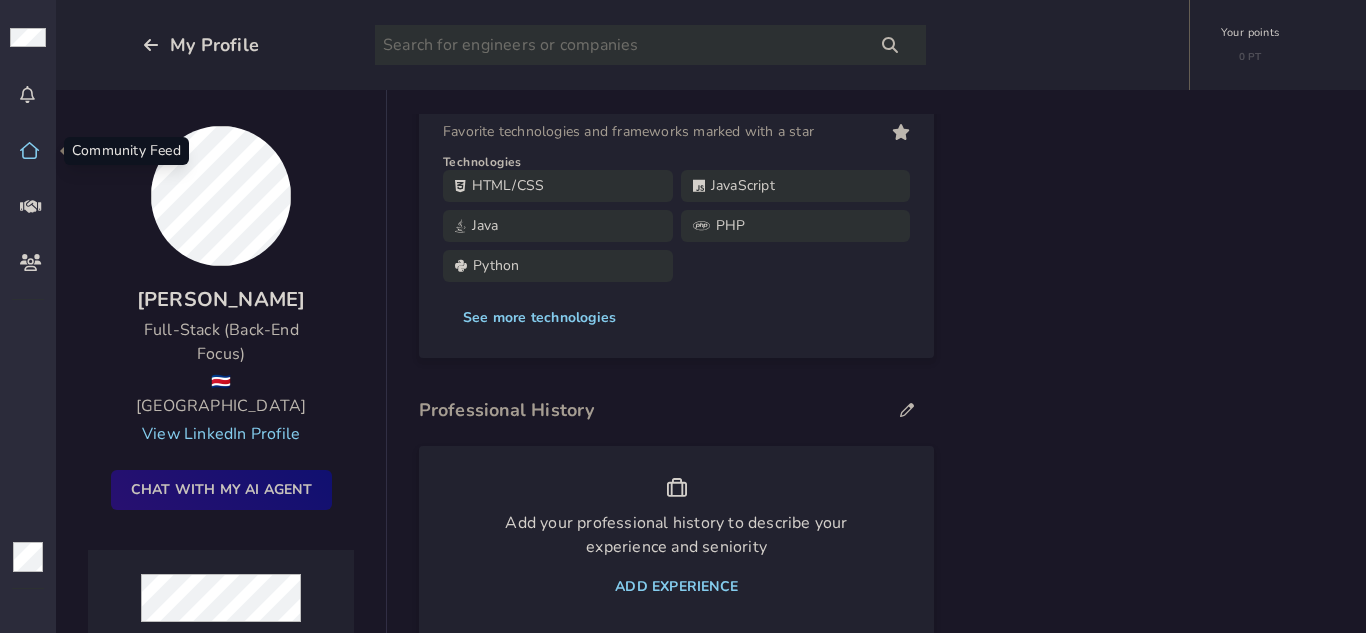 click 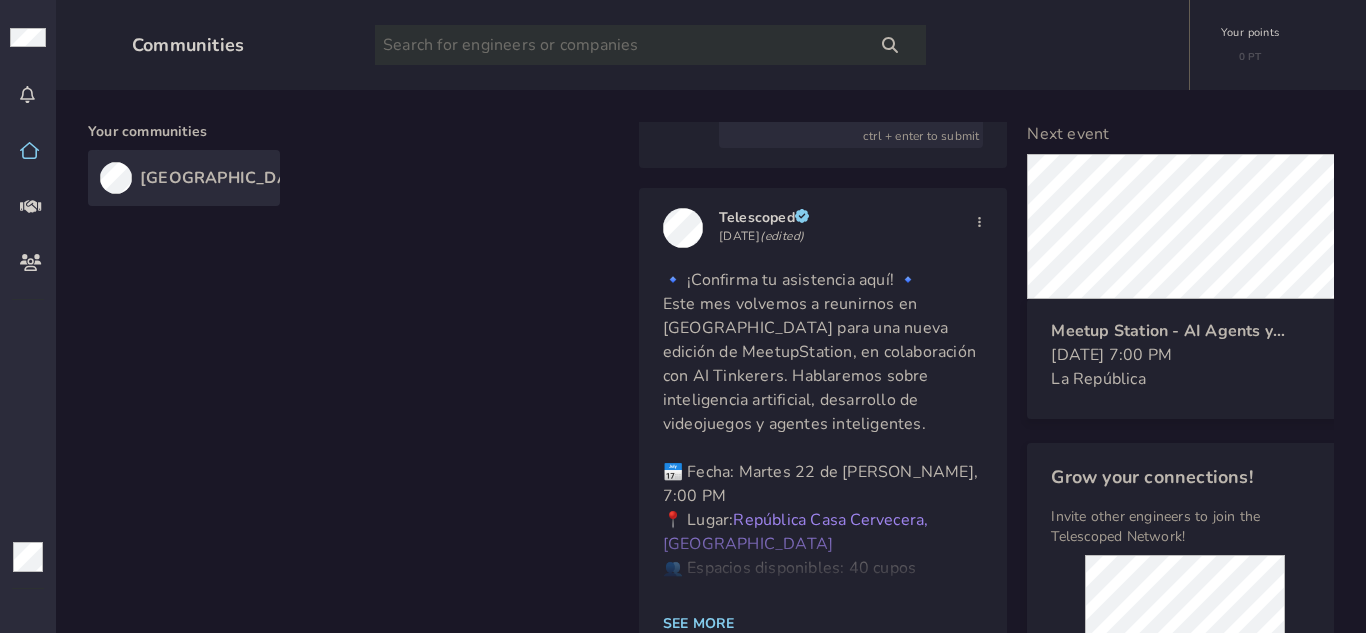 scroll, scrollTop: 1100, scrollLeft: 0, axis: vertical 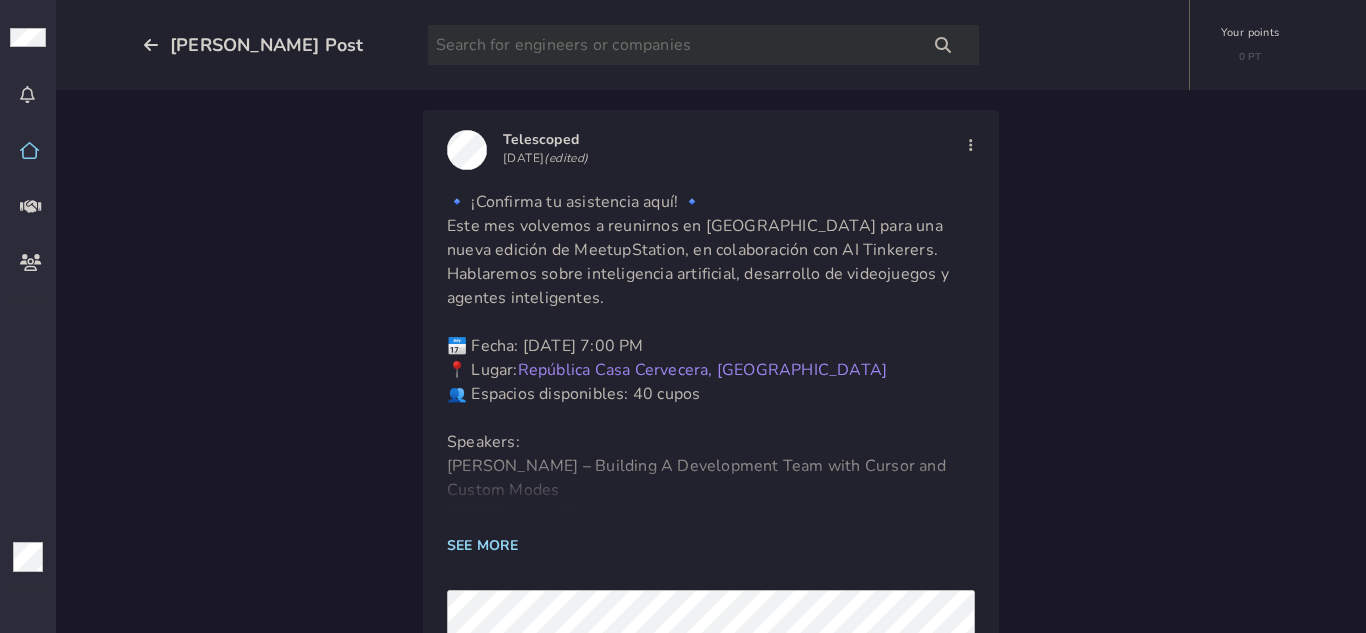 click on "SEE MORE" 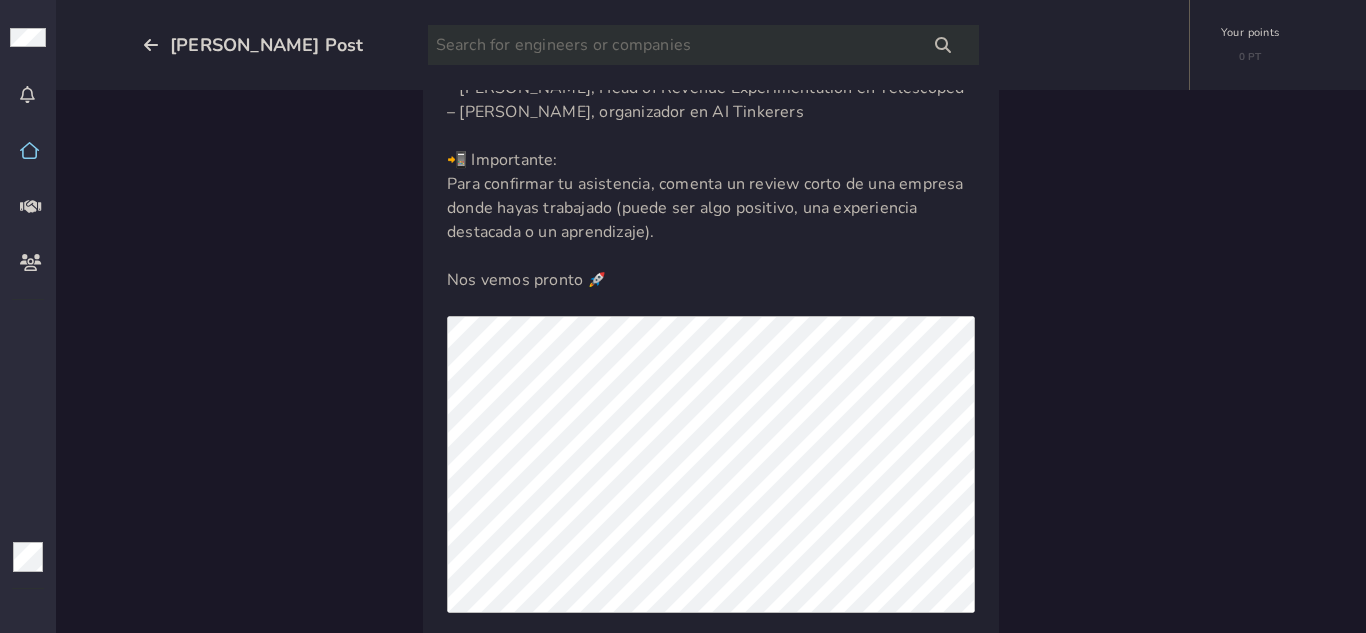 scroll, scrollTop: 500, scrollLeft: 0, axis: vertical 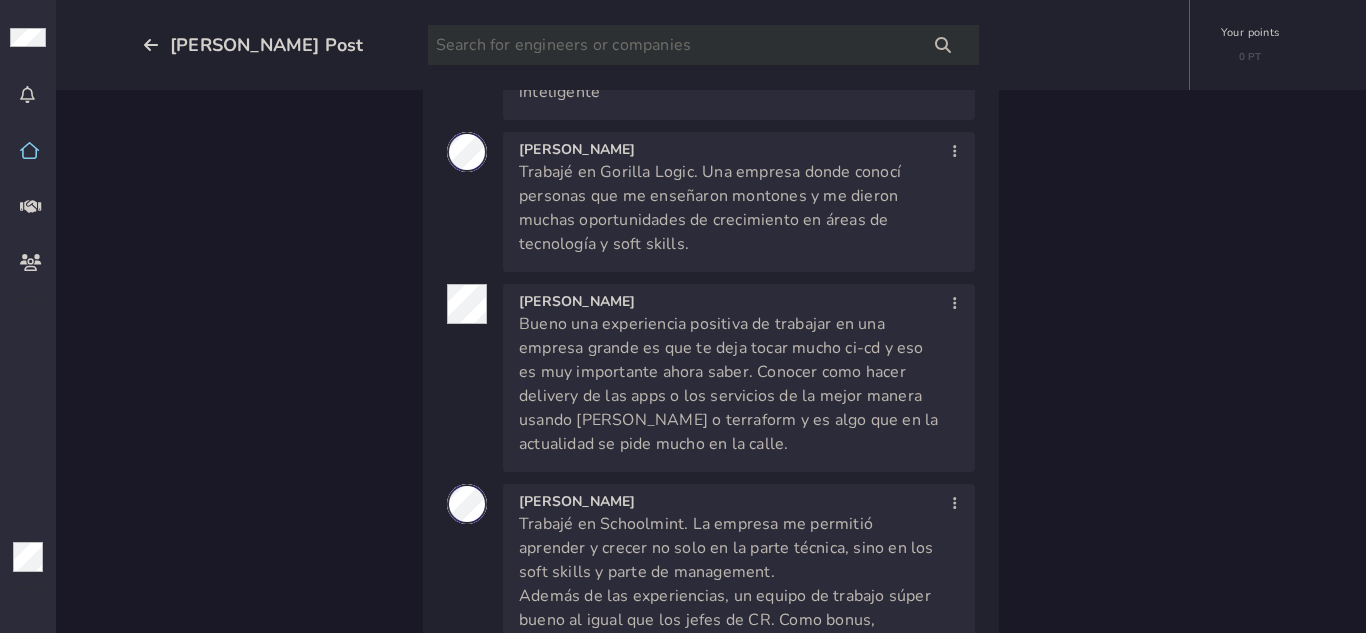 click on "Telescoped   [DATE]  (edited) 🔹 ¡Confirma tu asistencia aquí! 🔹   Este mes volvemos a reunirnos en [GEOGRAPHIC_DATA] para una nueva edición de MeetupStation, en colaboración con AI Tinkerers. Hablaremos sobre inteligencia artificial, desarrollo de videojuegos y agentes inteligentes.       📅 Fecha: [DATE] 7:00 PM   📍 Lugar:  República Casa Cervecera, Sabana    👥 Espacios disponibles: 40 cupos       Speakers:   [PERSON_NAME] – Building A Development Team with Cursor and Custom Modes [PERSON_NAME] – Learn how to build AI Agents       Además, nos acompañan:   – [PERSON_NAME], Head of Revenue Experimentation en Telescoped   – [PERSON_NAME], organizador en AI Tinkerers       📲 Importante:   Para confirmar tu asistencia, comenta un review corto de una empresa donde hayas trabajado (puede ser algo positivo, una experiencia destacada o un aprendizaje).       Nos vemos pronto 🚀  Liked by  [PERSON_NAME]  and  9 others  33 comments  LIKE" at bounding box center [711, 1715] 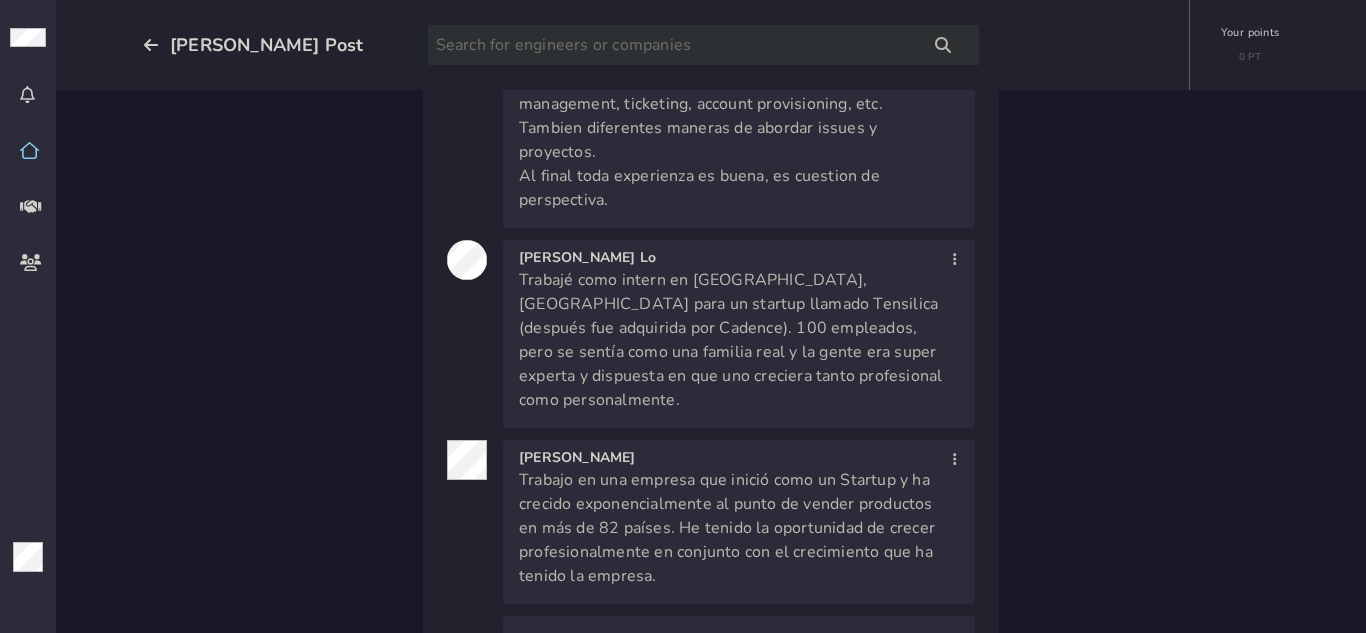 scroll, scrollTop: 5600, scrollLeft: 0, axis: vertical 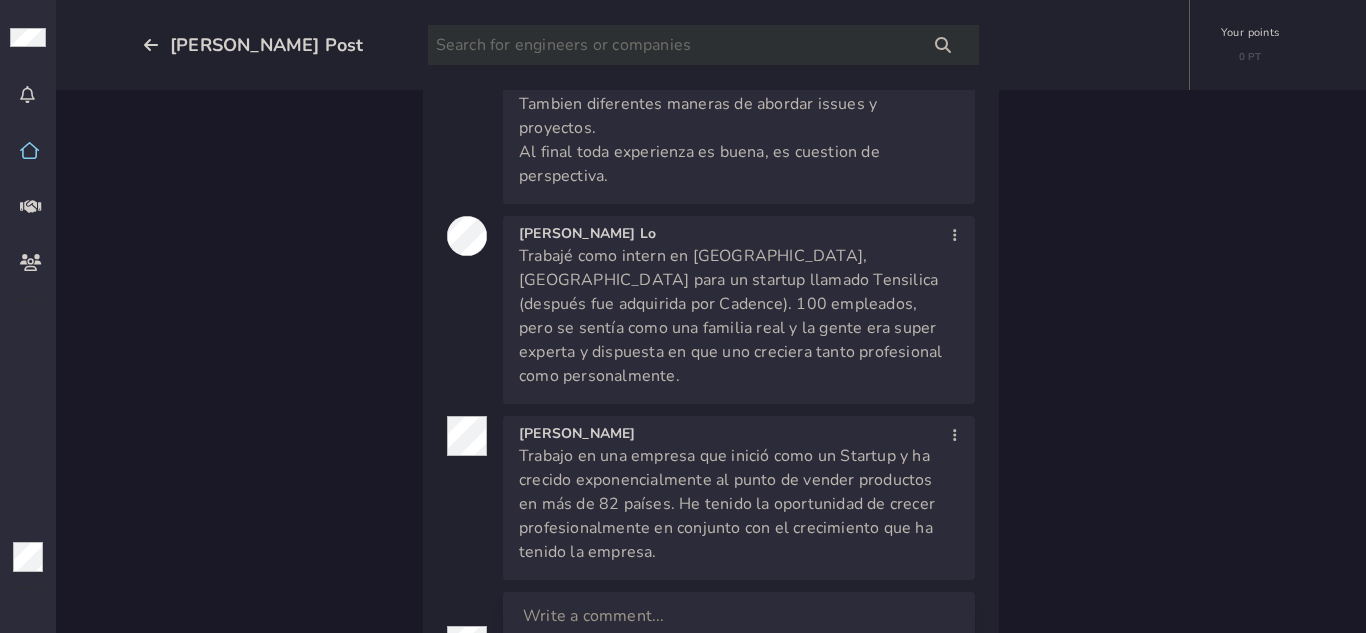 click at bounding box center [721, 646] 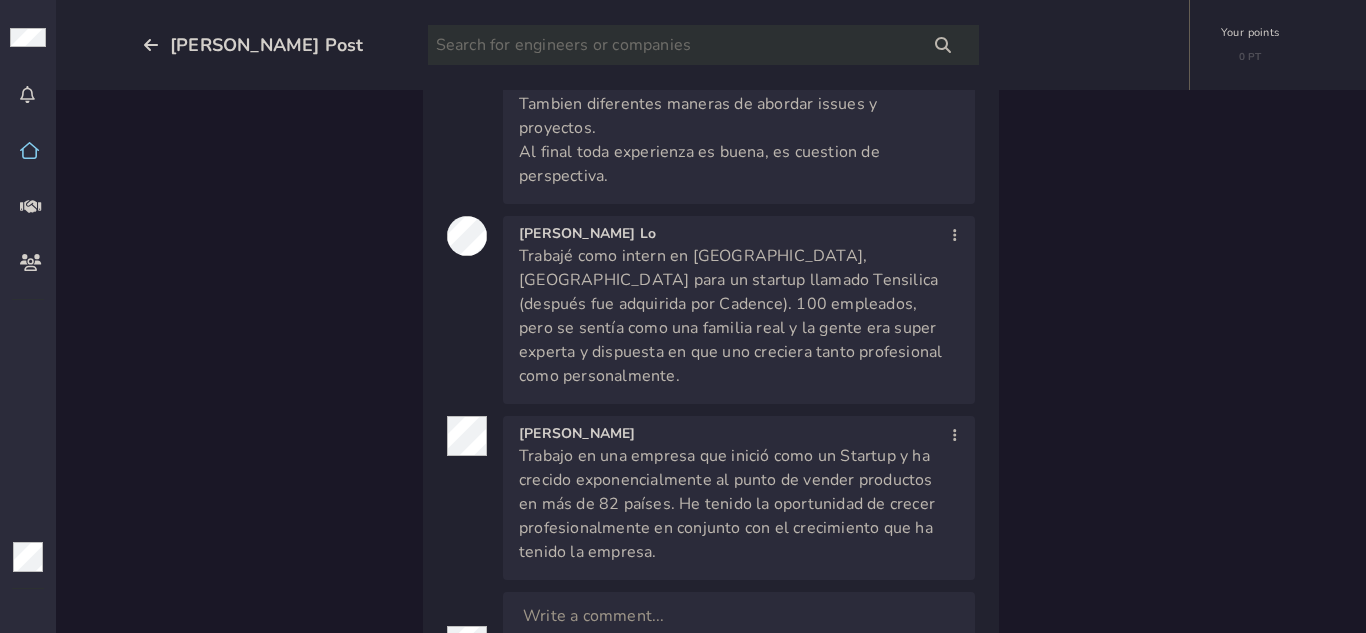 type 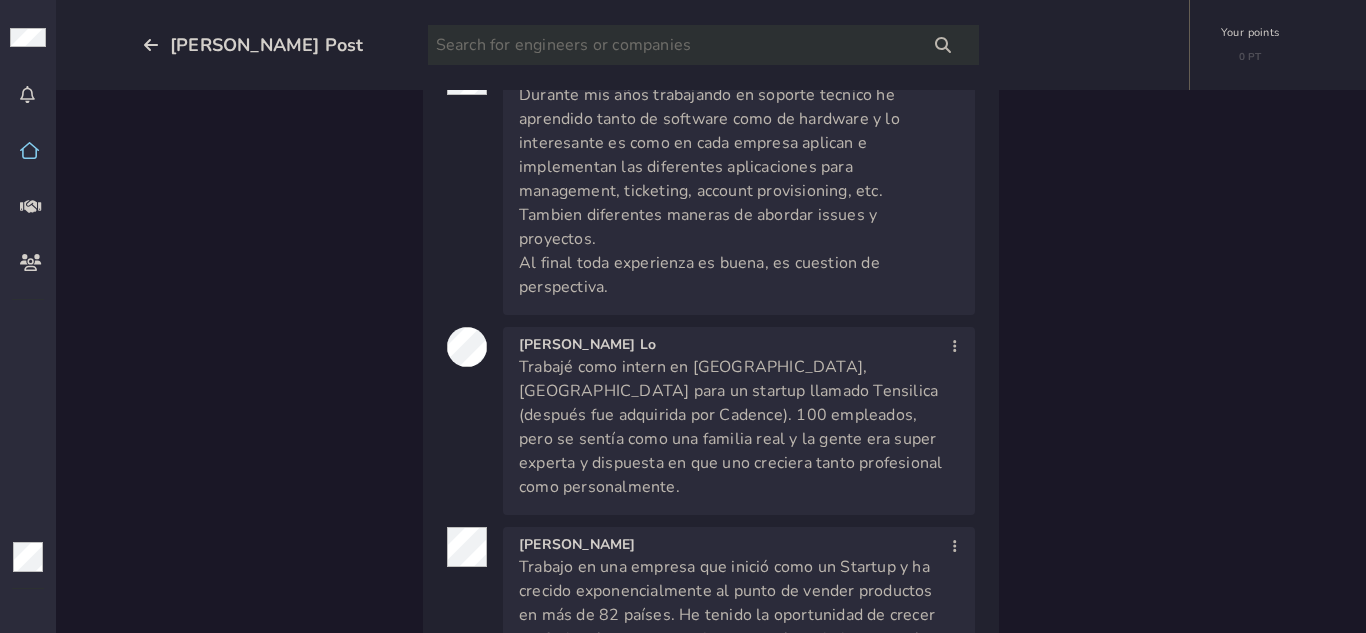 scroll, scrollTop: 5683, scrollLeft: 0, axis: vertical 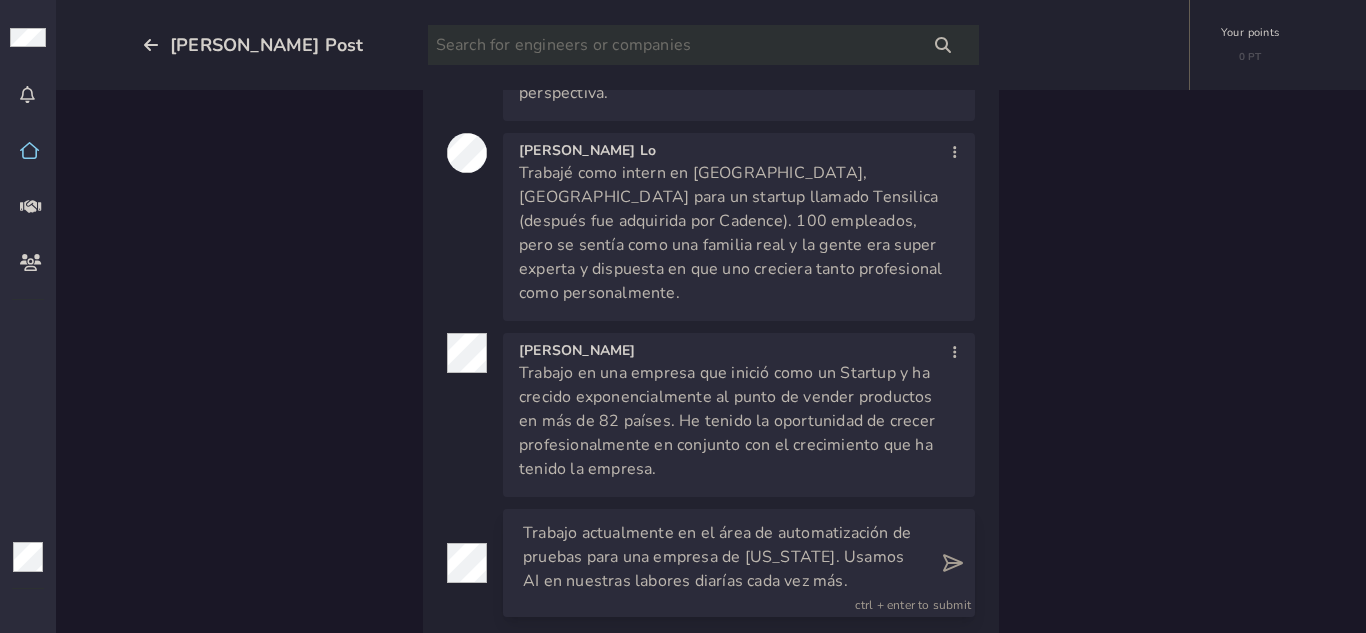 click on "Trabajo actualmente en el área de automatización de pruebas para una empresa de [US_STATE]. Usamos AI en nuestras labores diarías cada vez más." at bounding box center [721, 563] 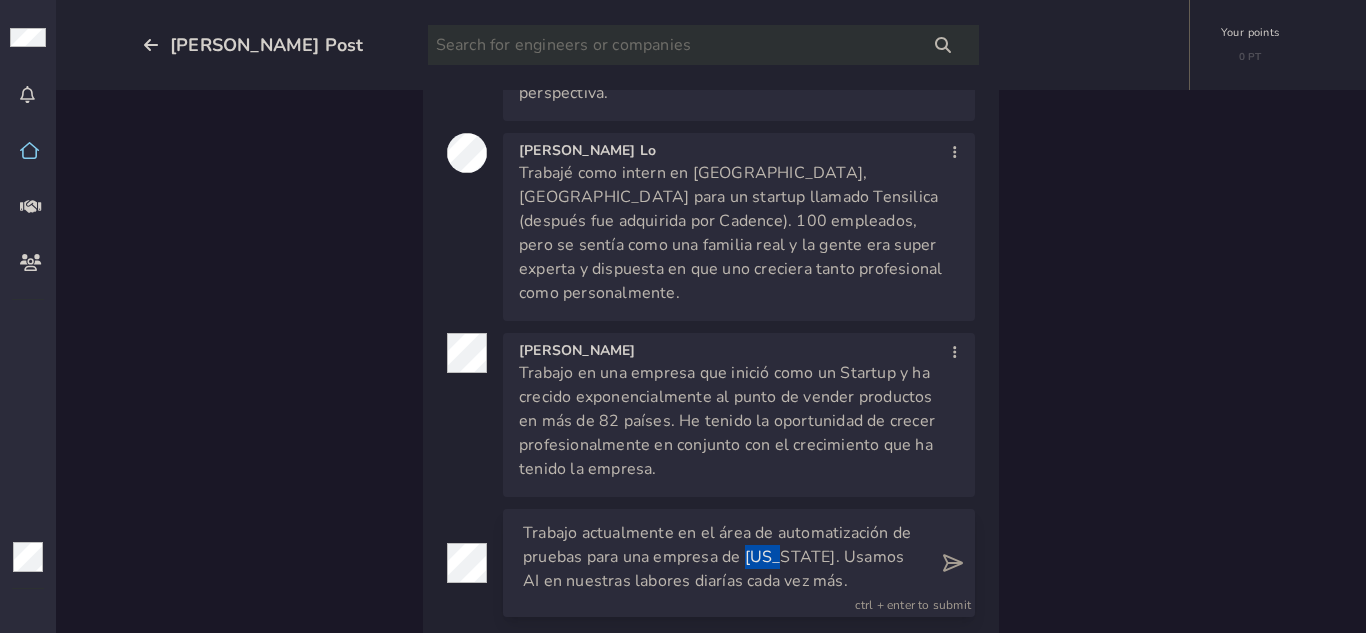 click on "Trabajo actualmente en el área de automatización de pruebas para una empresa de [US_STATE]. Usamos AI en nuestras labores diarías cada vez más." at bounding box center [721, 563] 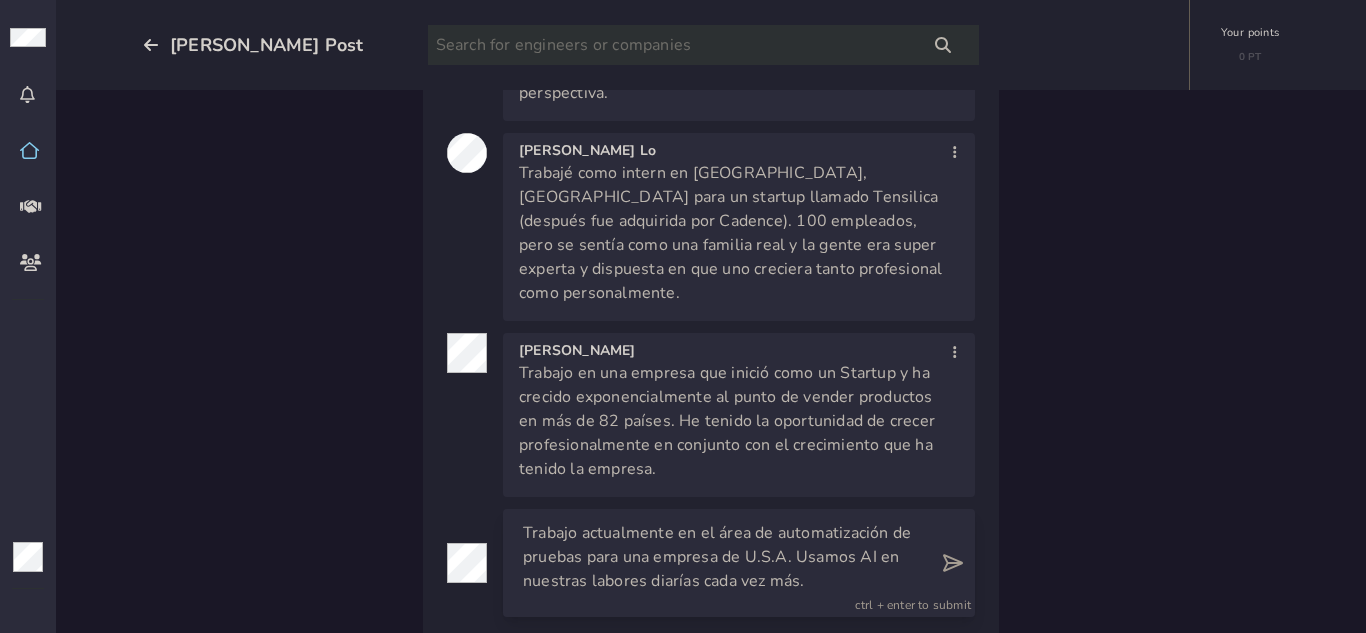click on "Trabajo actualmente en el área de automatización de pruebas para una empresa de U.S.A. Usamos AI en nuestras labores diarías cada vez más." at bounding box center (721, 563) 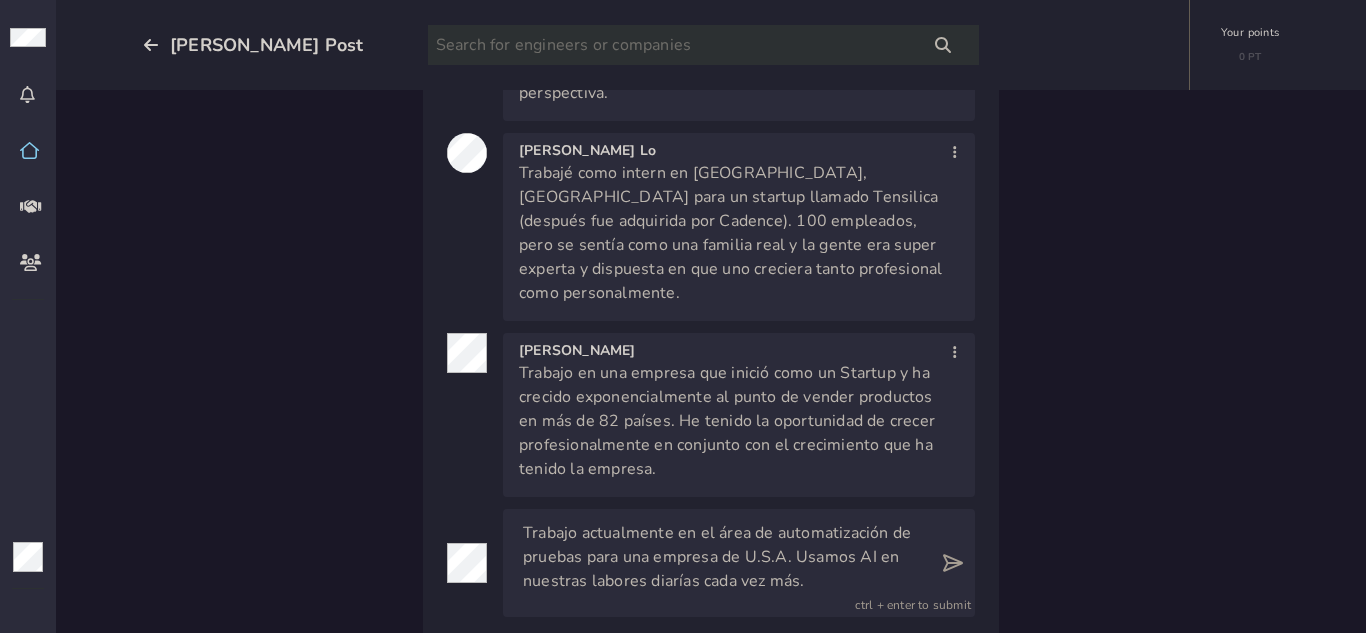 click on "*******" 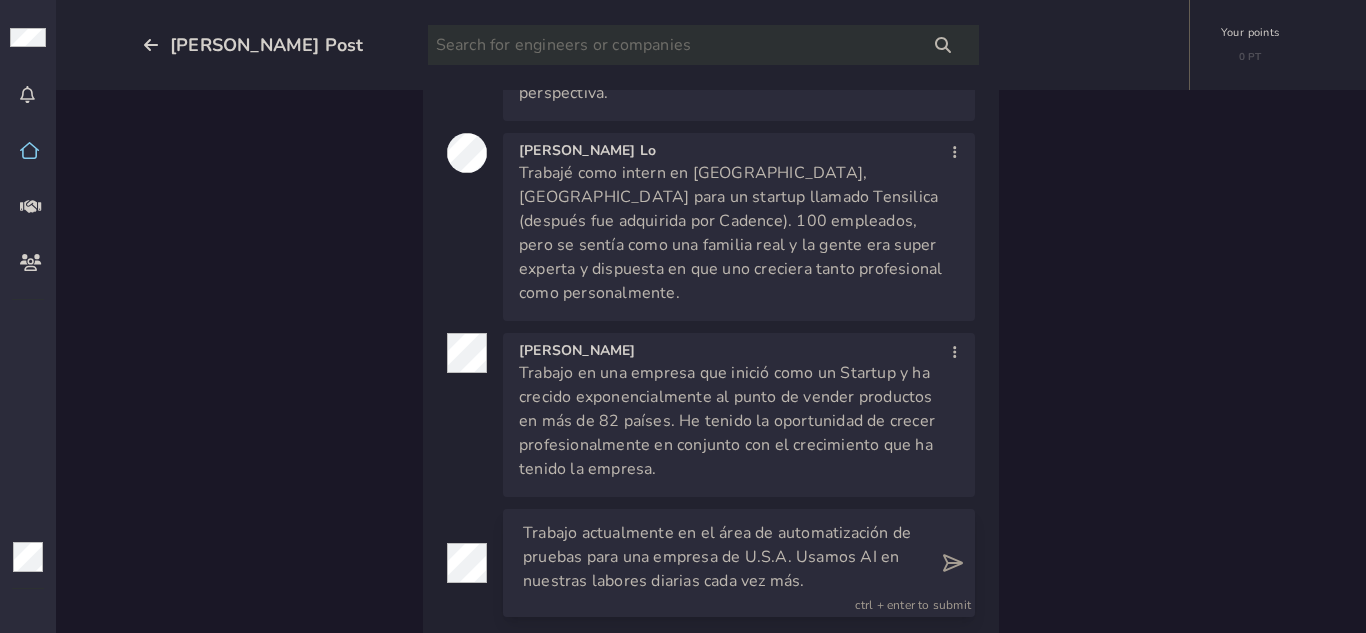 click on "Trabajo actualmente en el área de automatización de pruebas para una empresa de U.S.A. Usamos AI en nuestras labores diarias cada vez más." at bounding box center [721, 563] 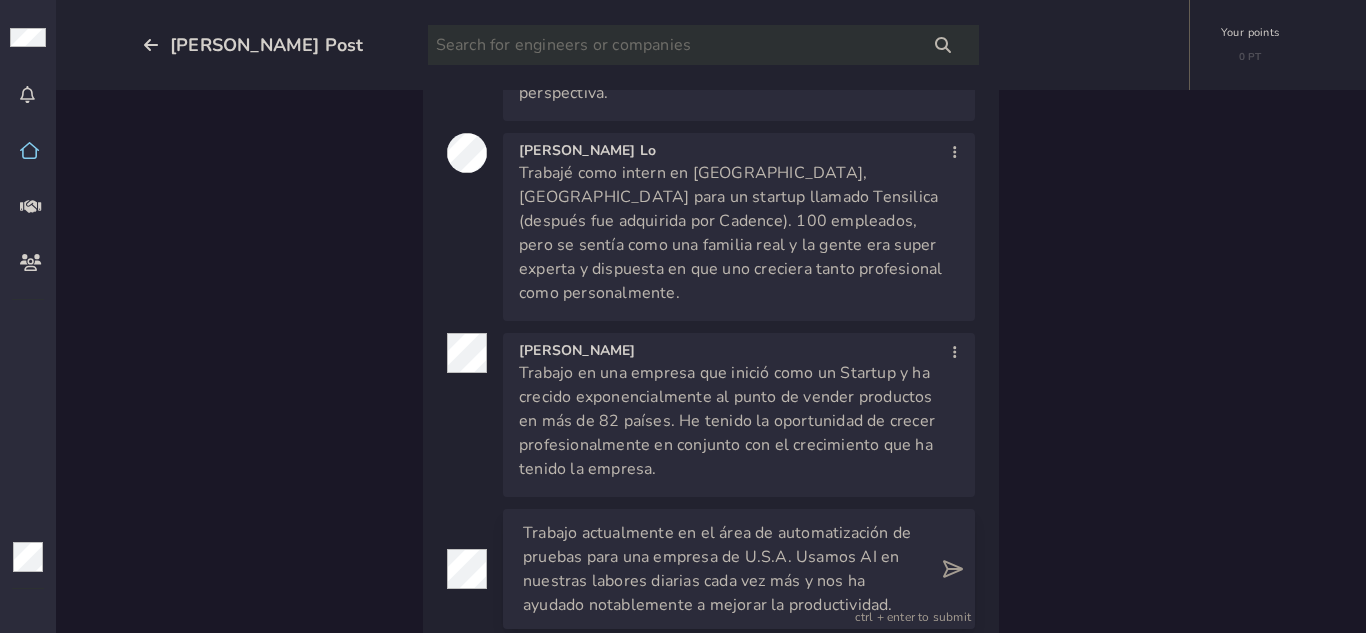 click on "Trabajo actualmente en el área de automatización de pruebas para una empresa de U.S.A. Usamos AI en nuestras labores diarias cada vez más y nos ha ayudado notablemente a mejorar la productividad." at bounding box center [721, 569] 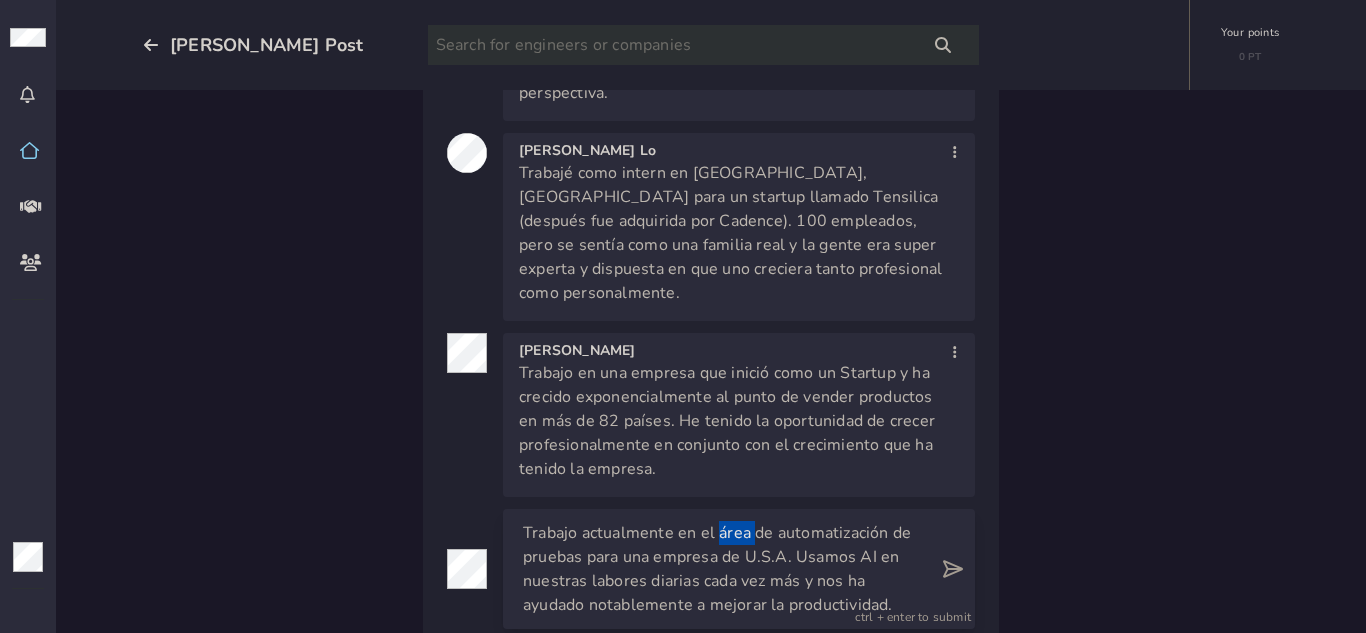 click on "Trabajo actualmente en el área de automatización de pruebas para una empresa de U.S.A. Usamos AI en nuestras labores diarias cada vez más y nos ha ayudado notablemente a mejorar la productividad." at bounding box center (721, 569) 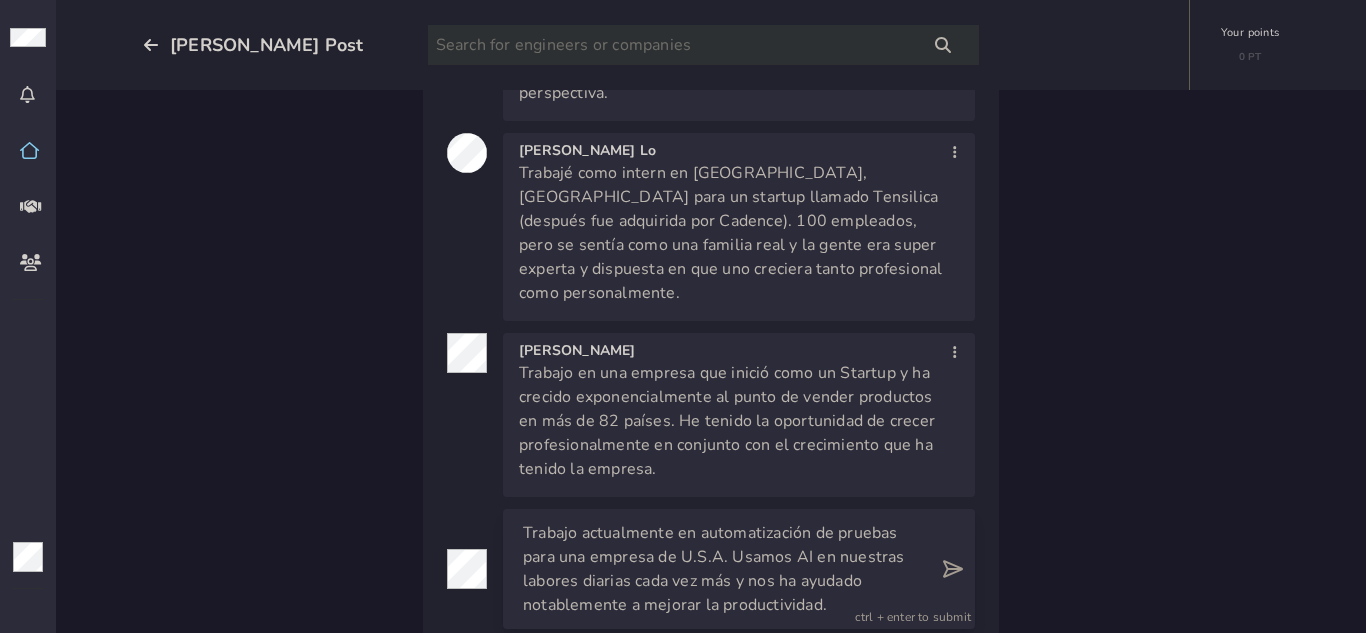 click 